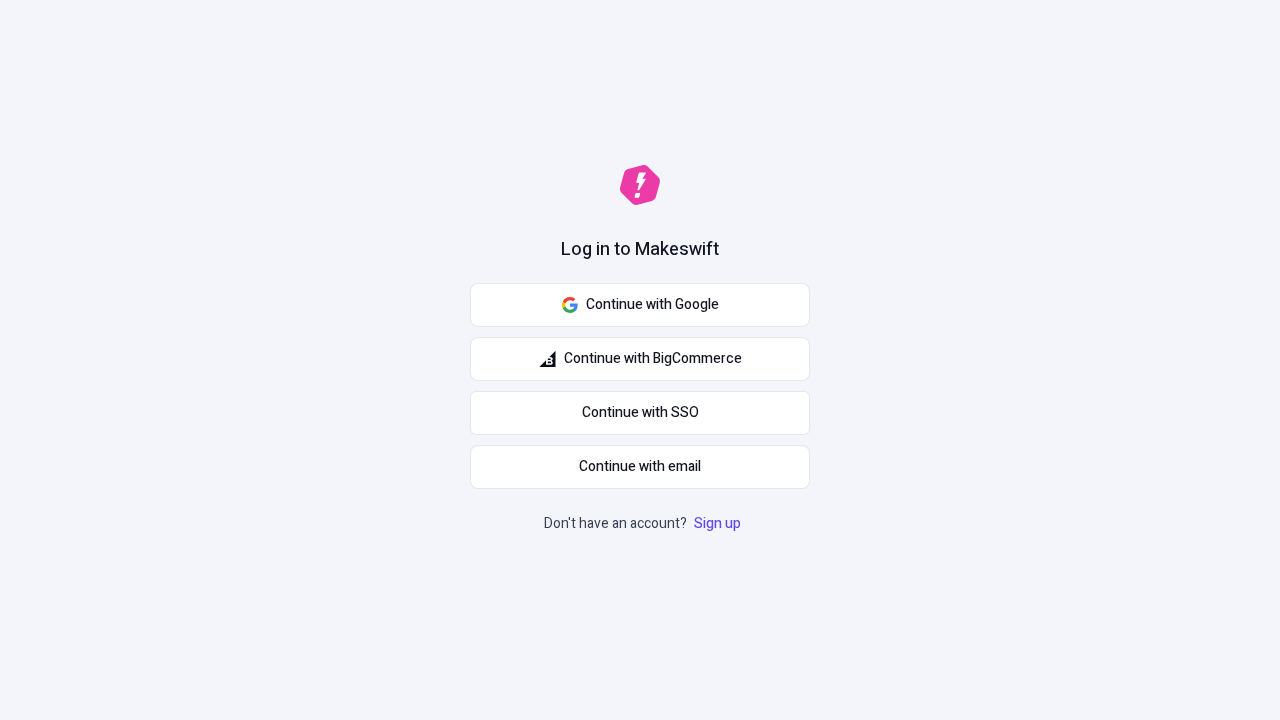 scroll, scrollTop: 0, scrollLeft: 0, axis: both 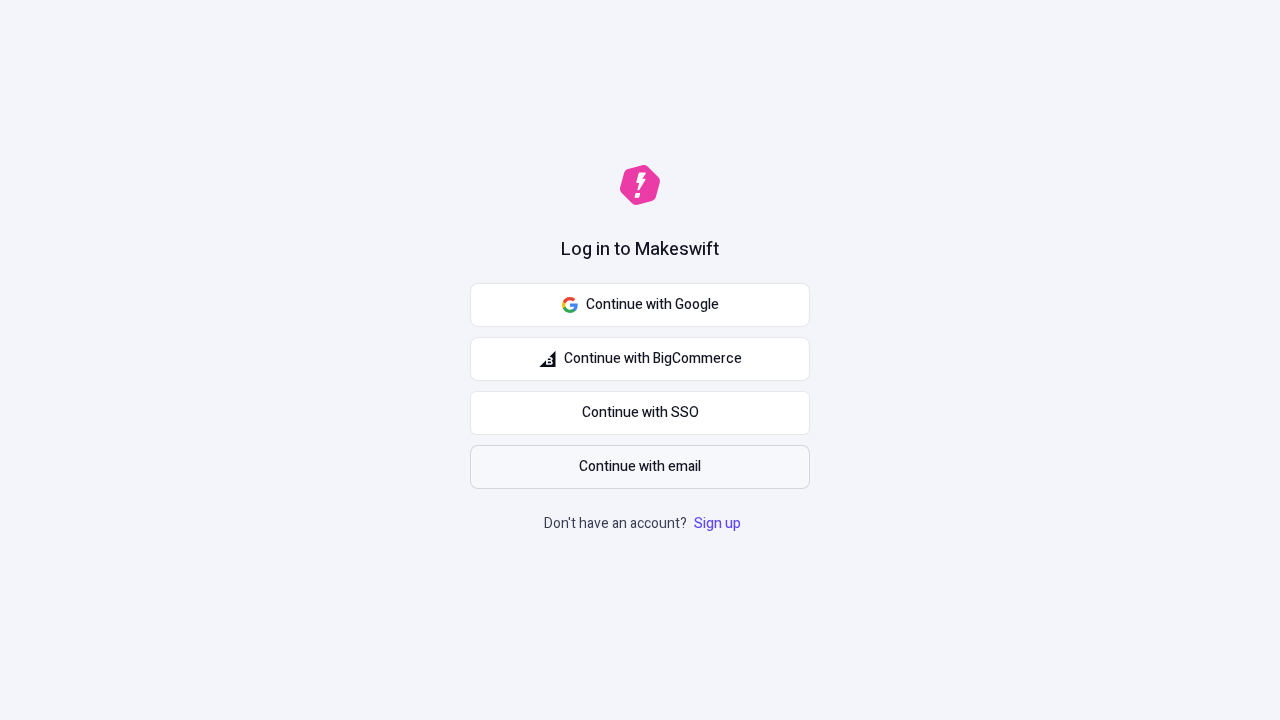 click on "Continue with email" at bounding box center (640, 467) 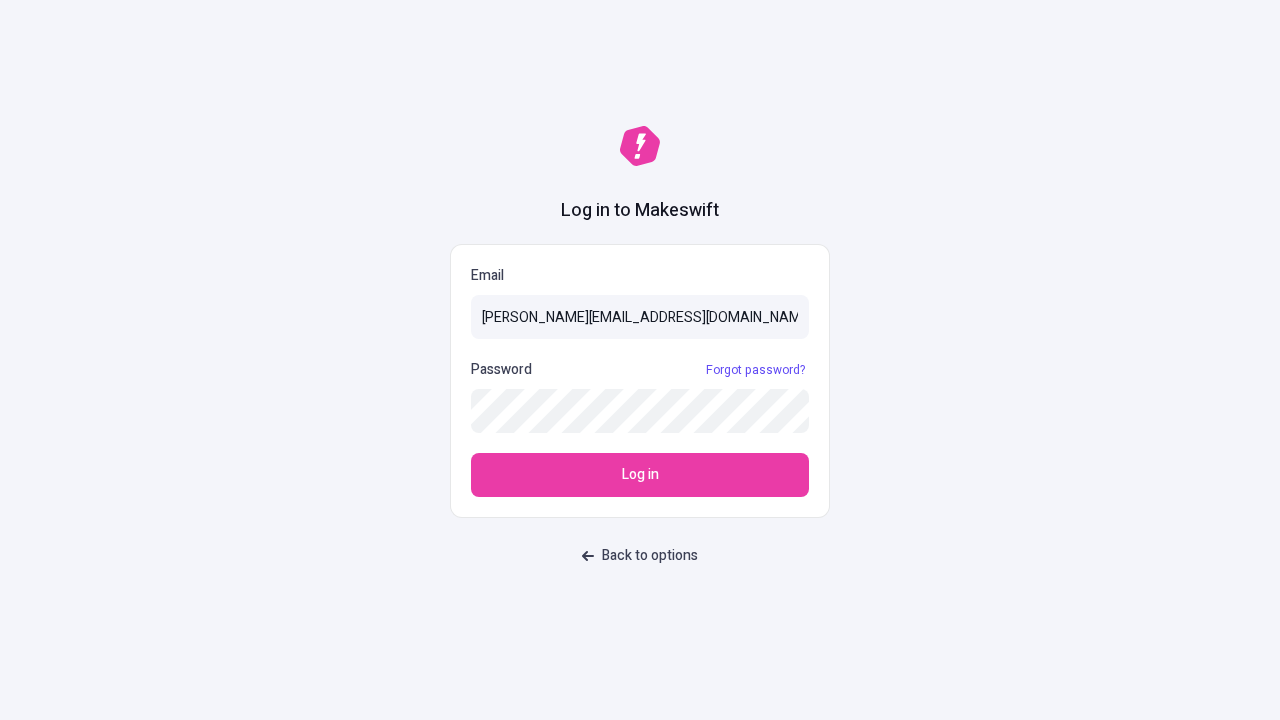 type on "sasha+test-ui@makeswift.com" 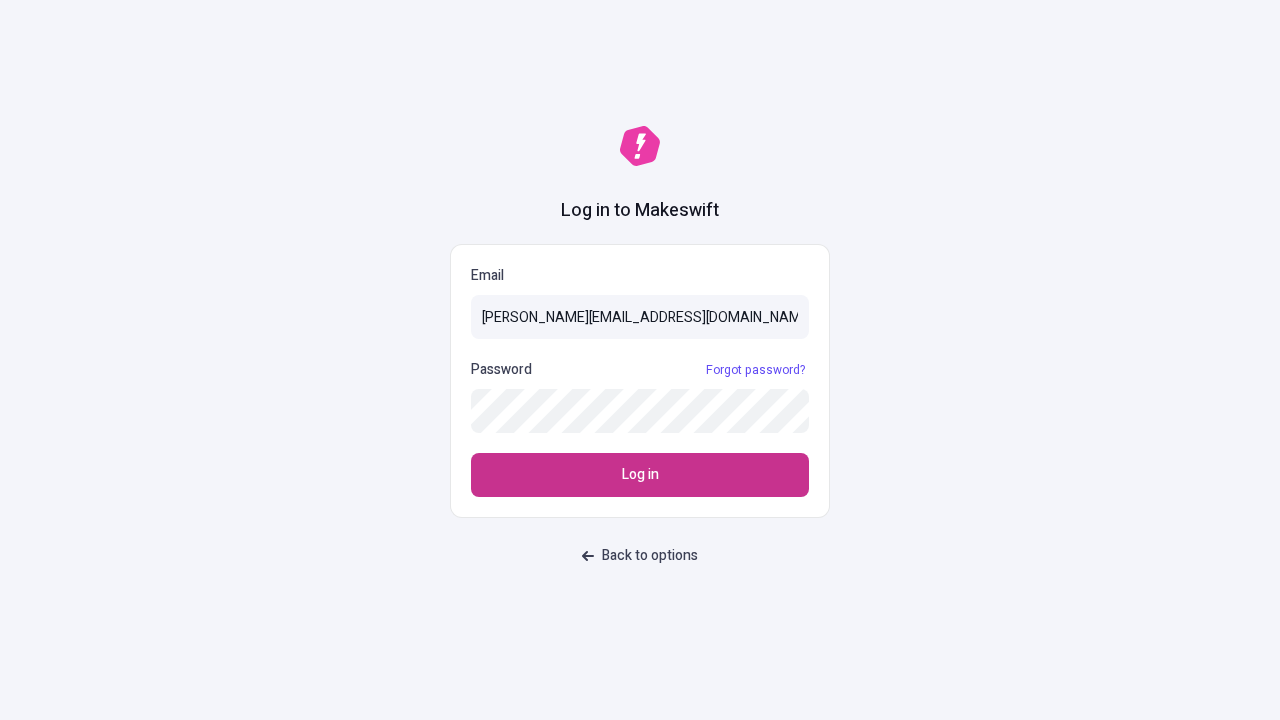click on "Log in" at bounding box center [640, 475] 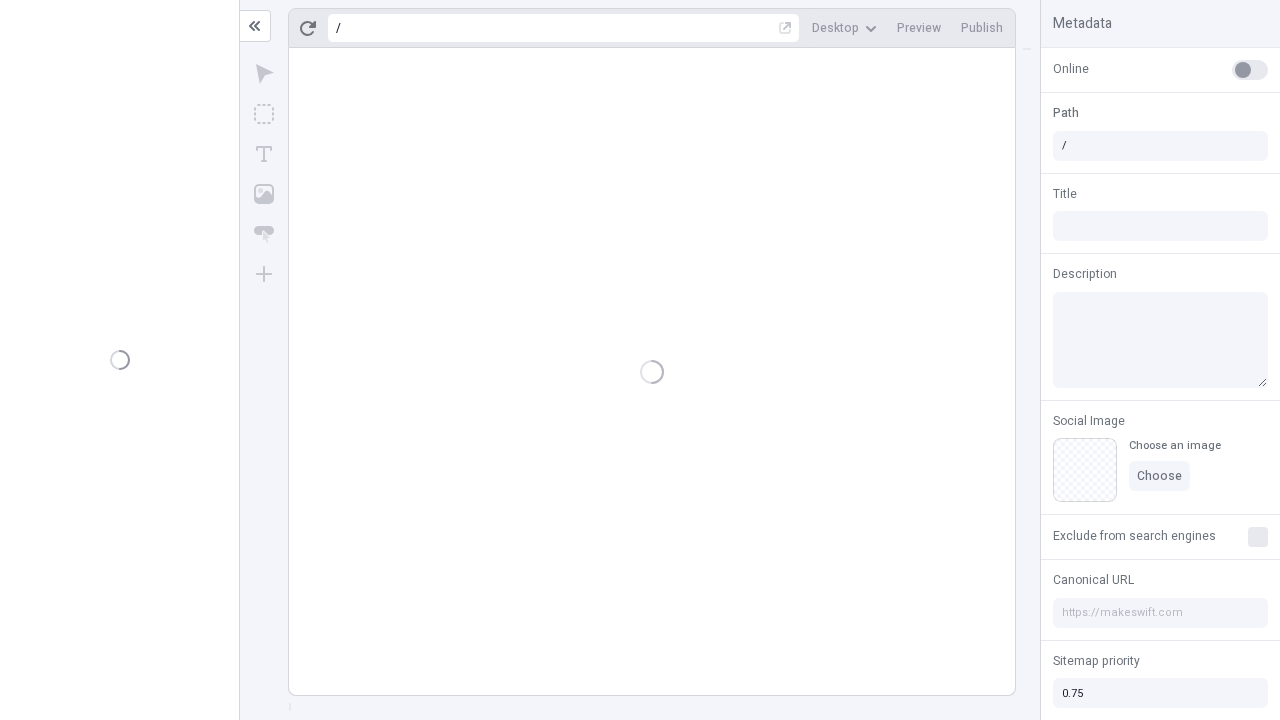 scroll, scrollTop: 0, scrollLeft: 0, axis: both 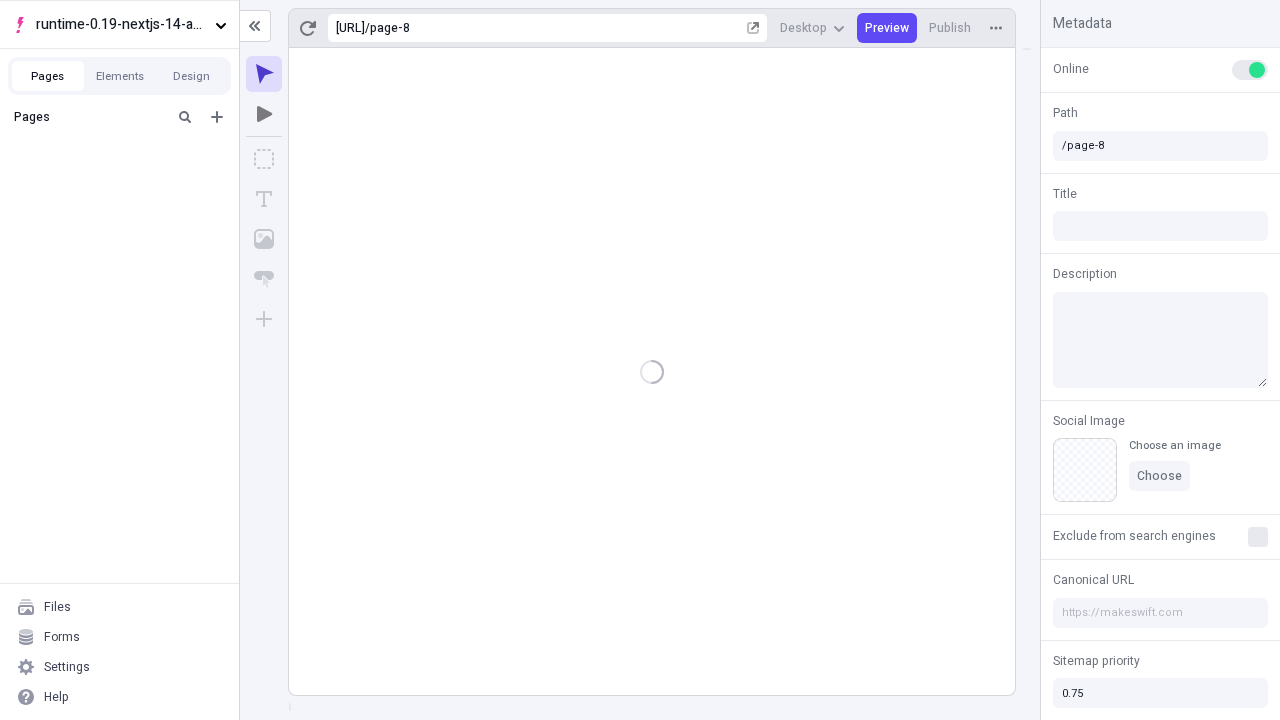 type on "/page-8" 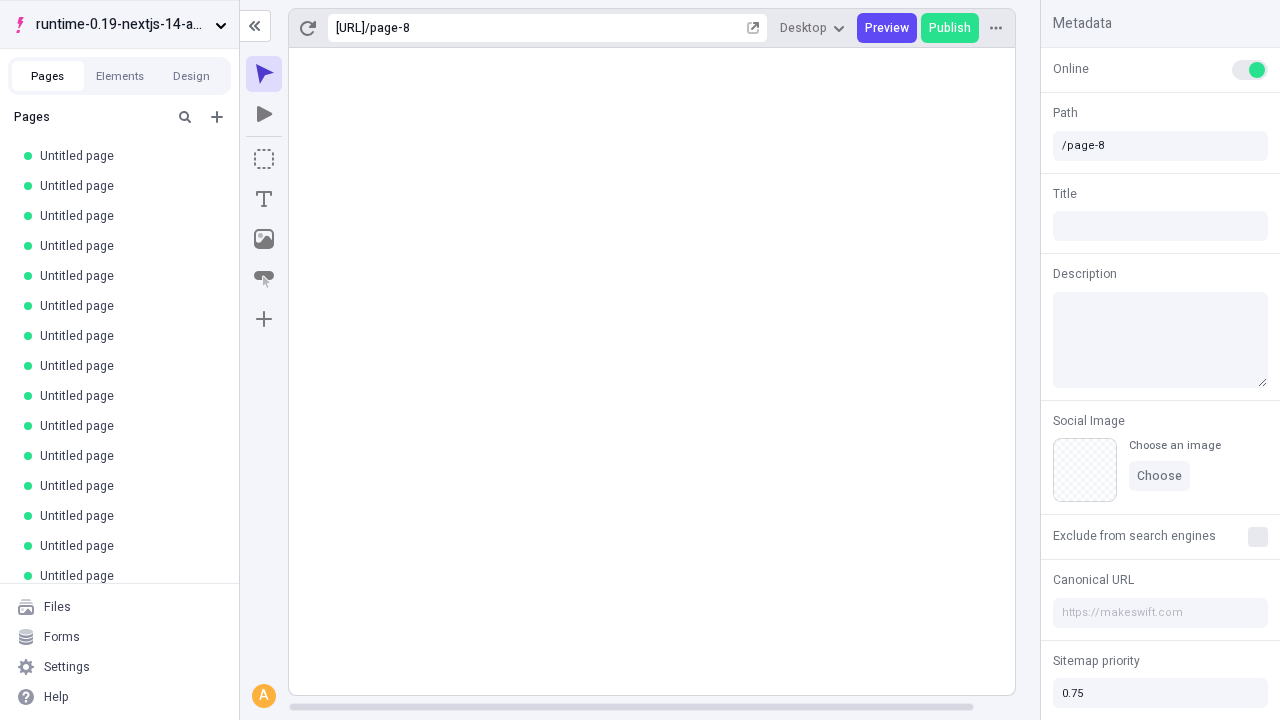 click on "runtime-0.19-nextjs-14-app-router" at bounding box center (121, 25) 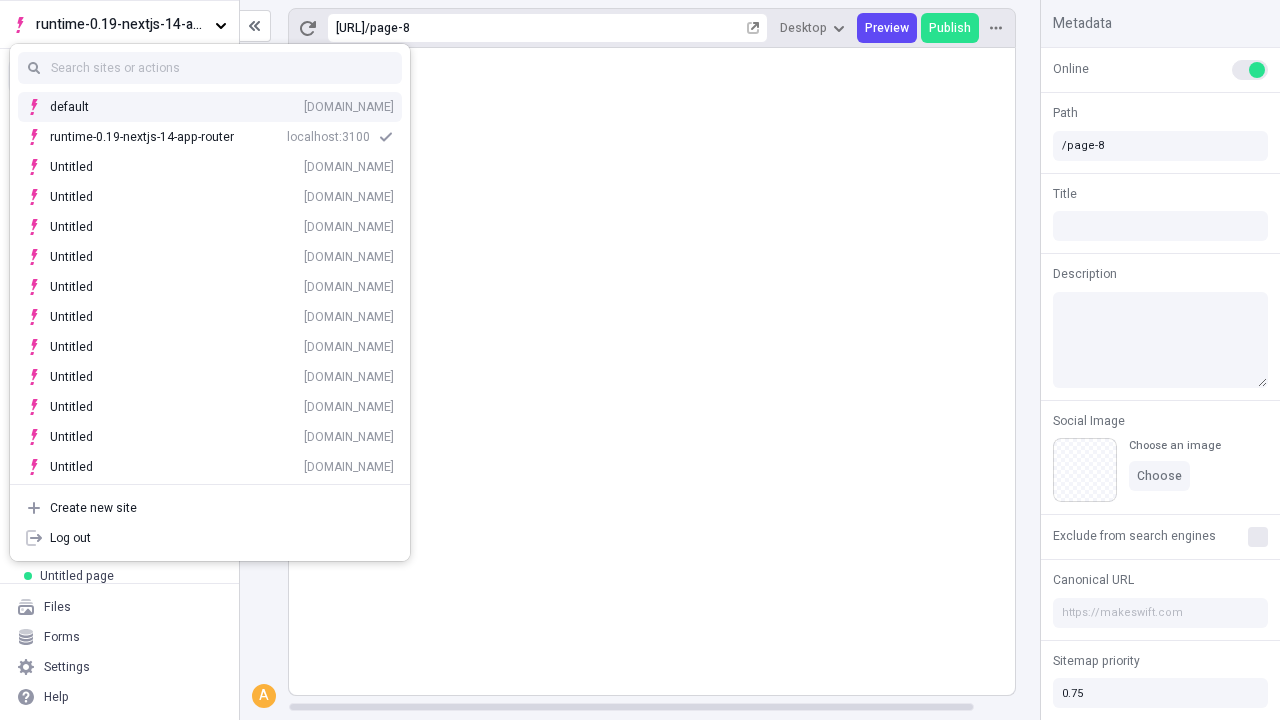 click on "Create new site" at bounding box center [222, 508] 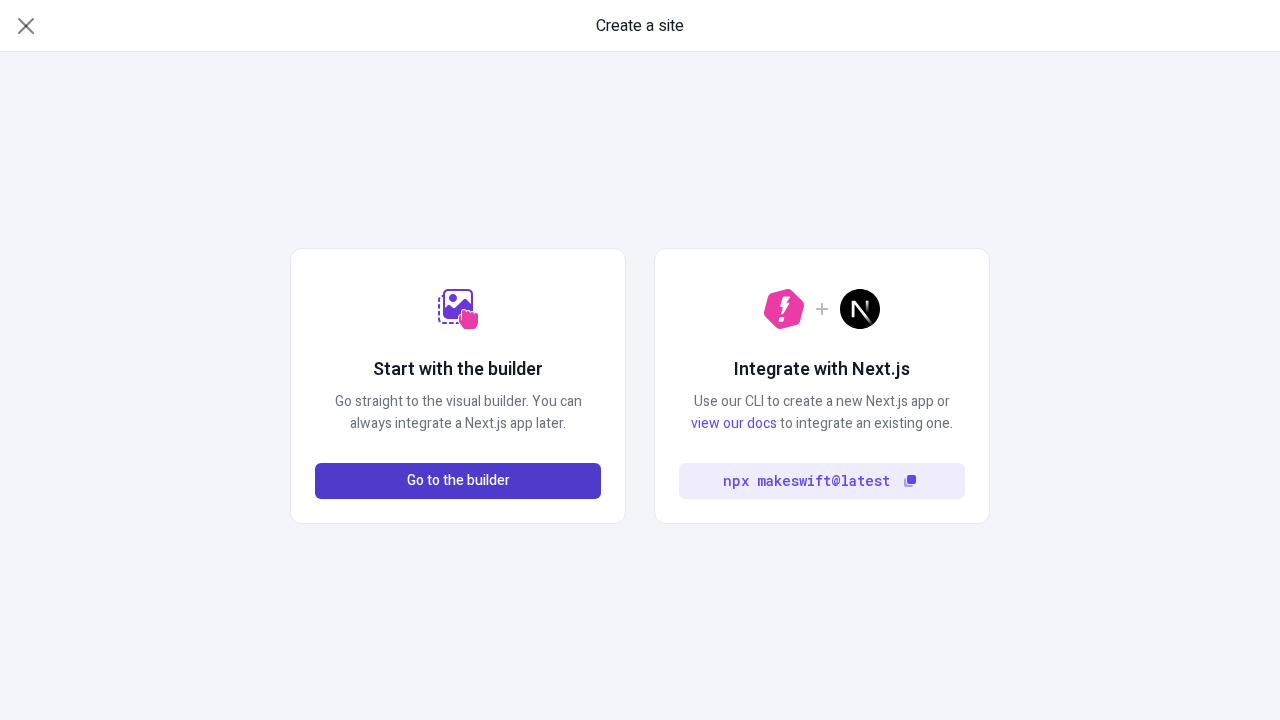 click on "Go to the builder" at bounding box center (458, 481) 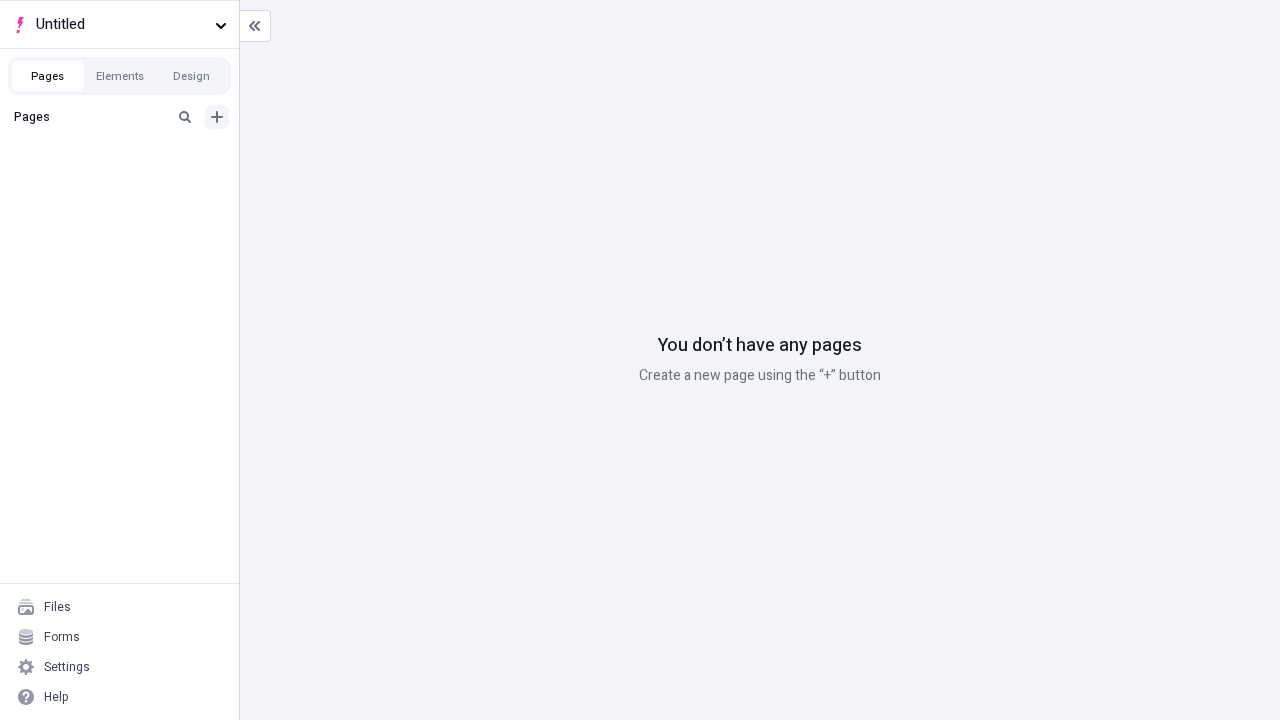 click 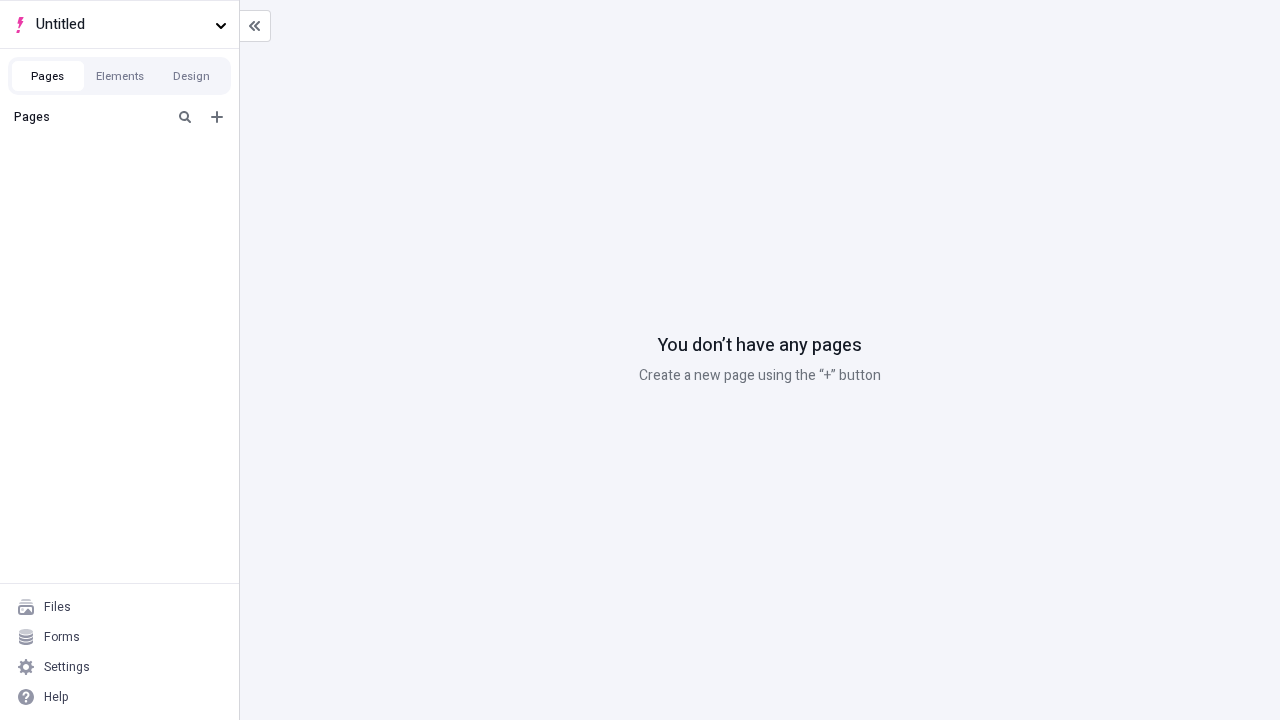 click on "Blank page" at bounding box center (125, 152) 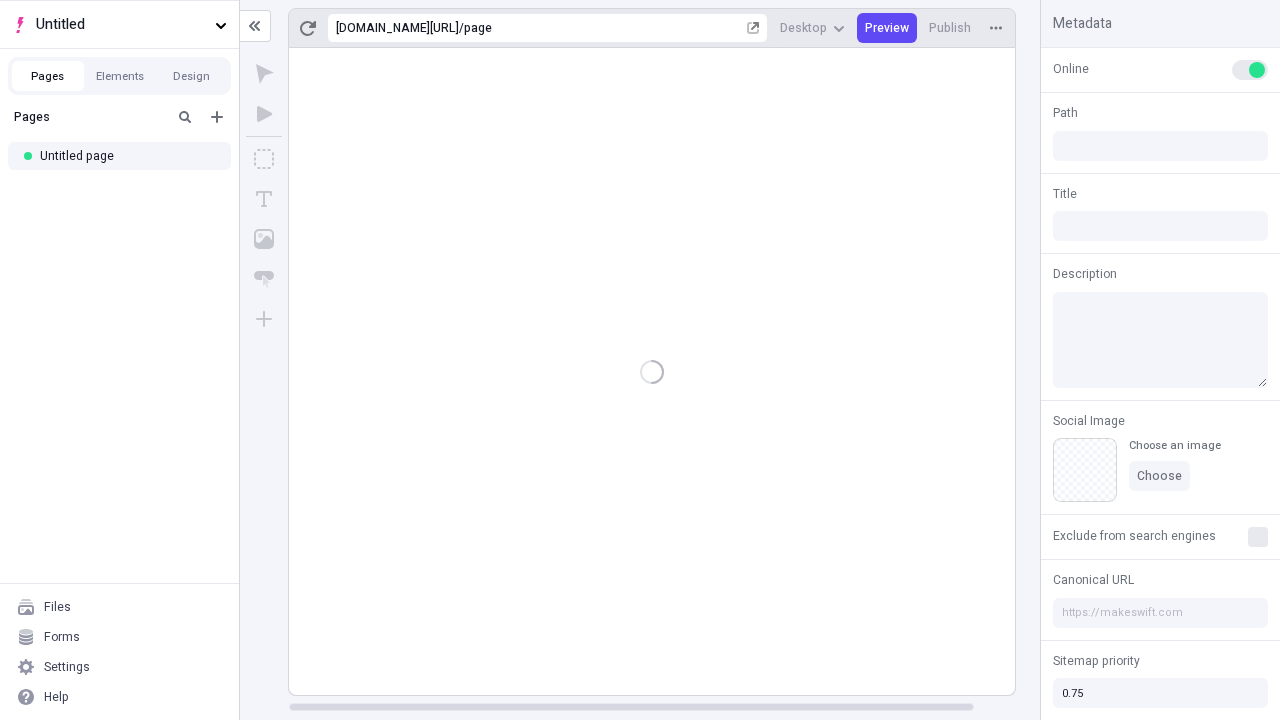 type on "/page" 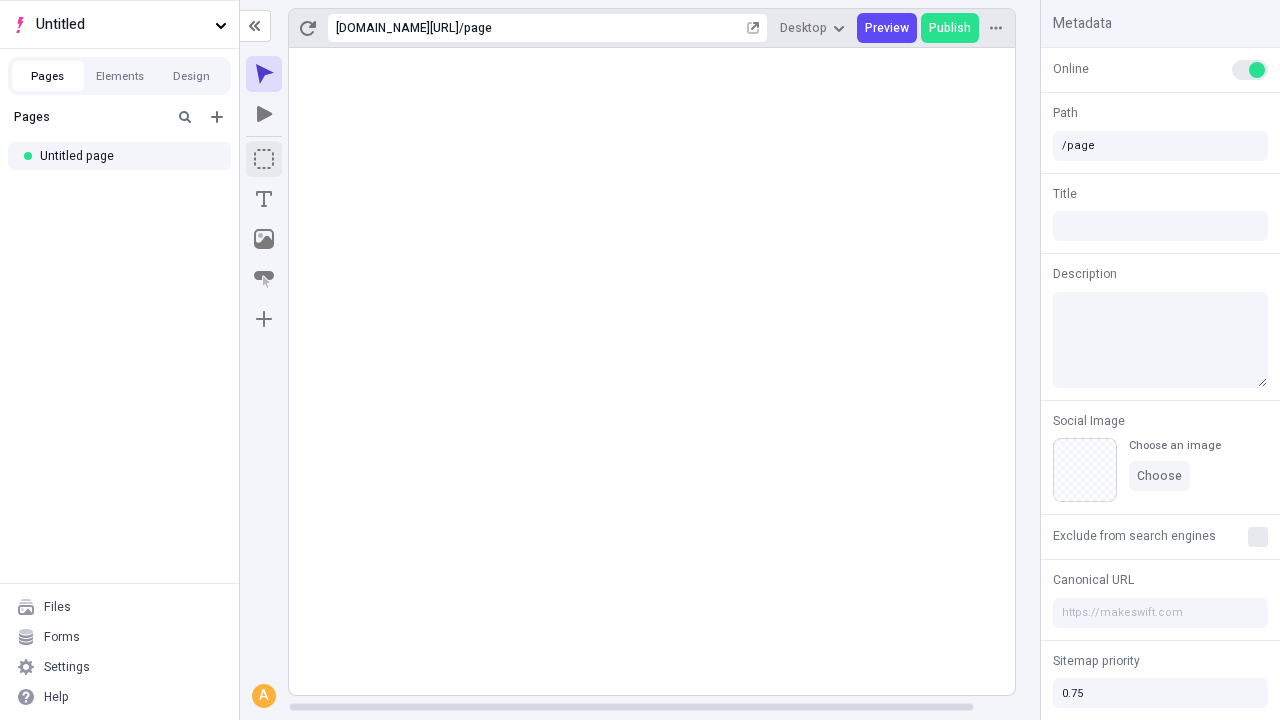 click 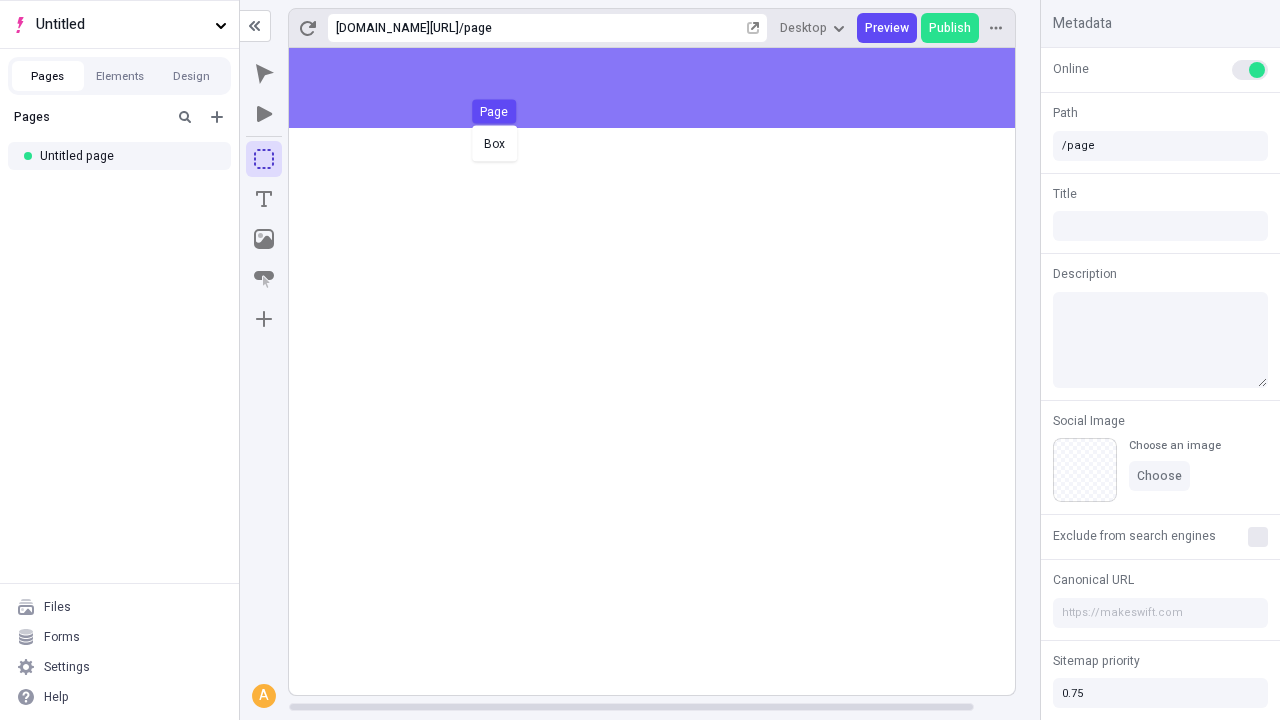 click on "Box Page" at bounding box center (640, 360) 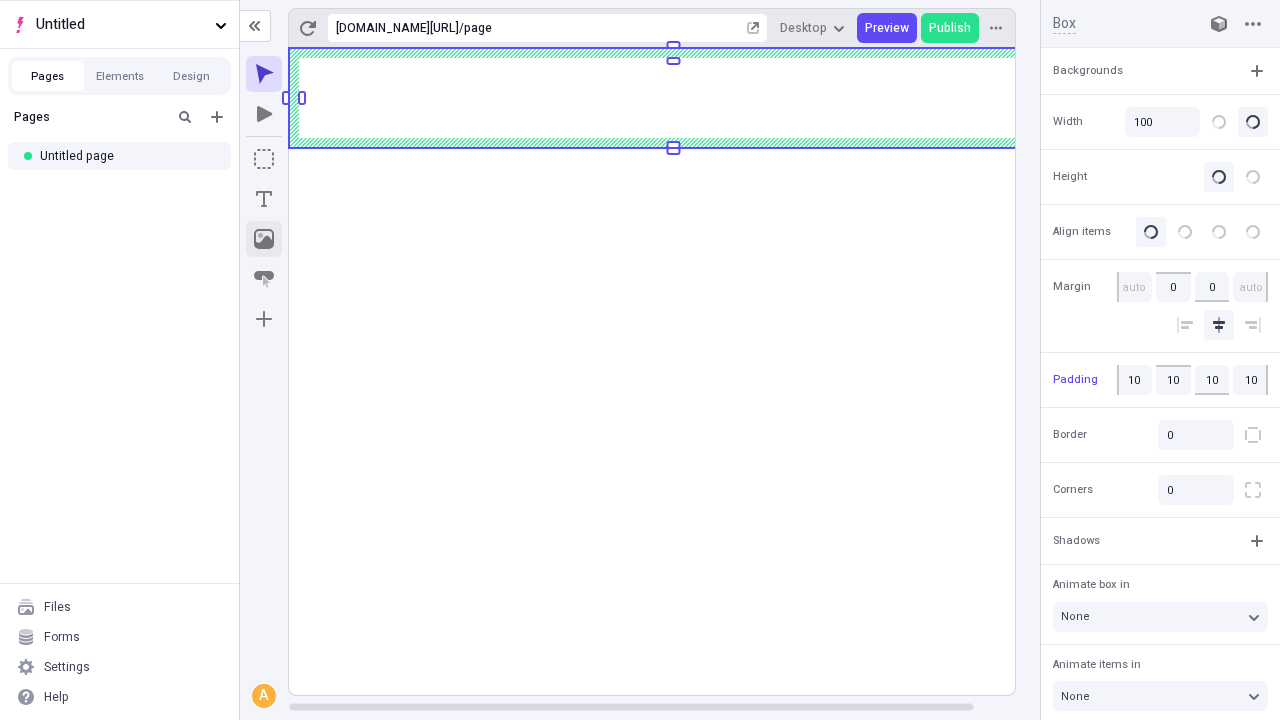 click 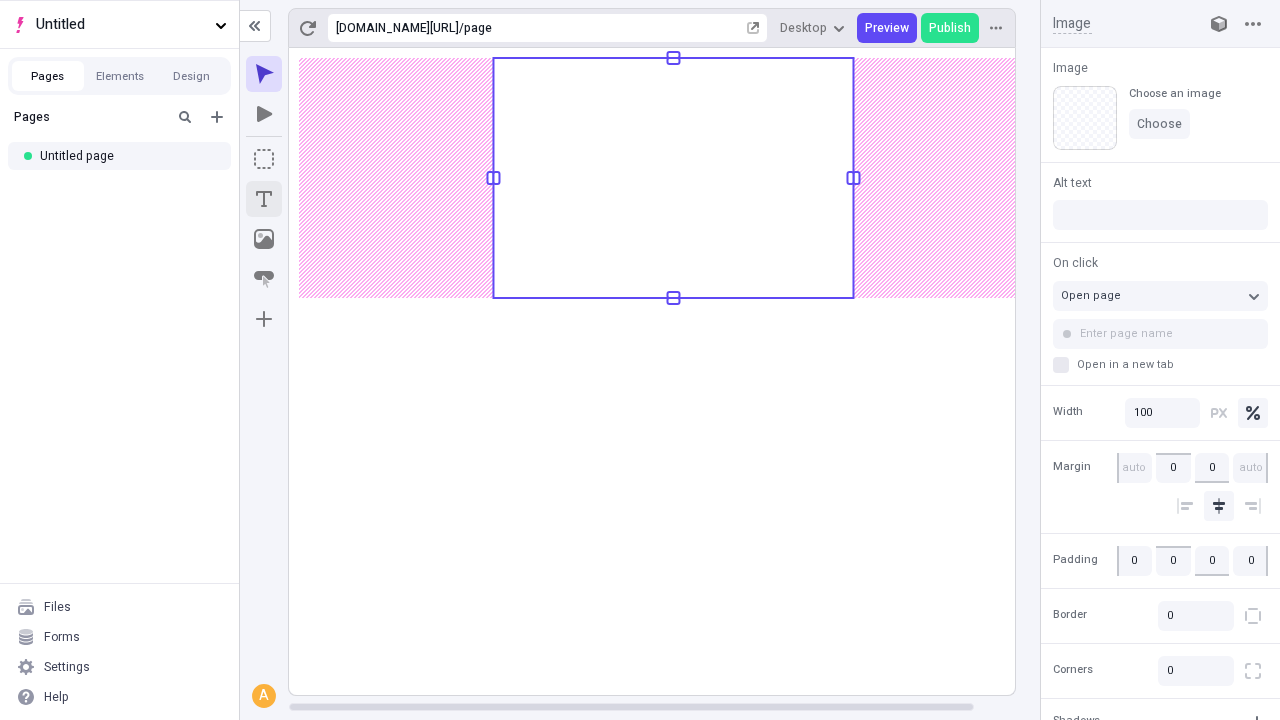 click 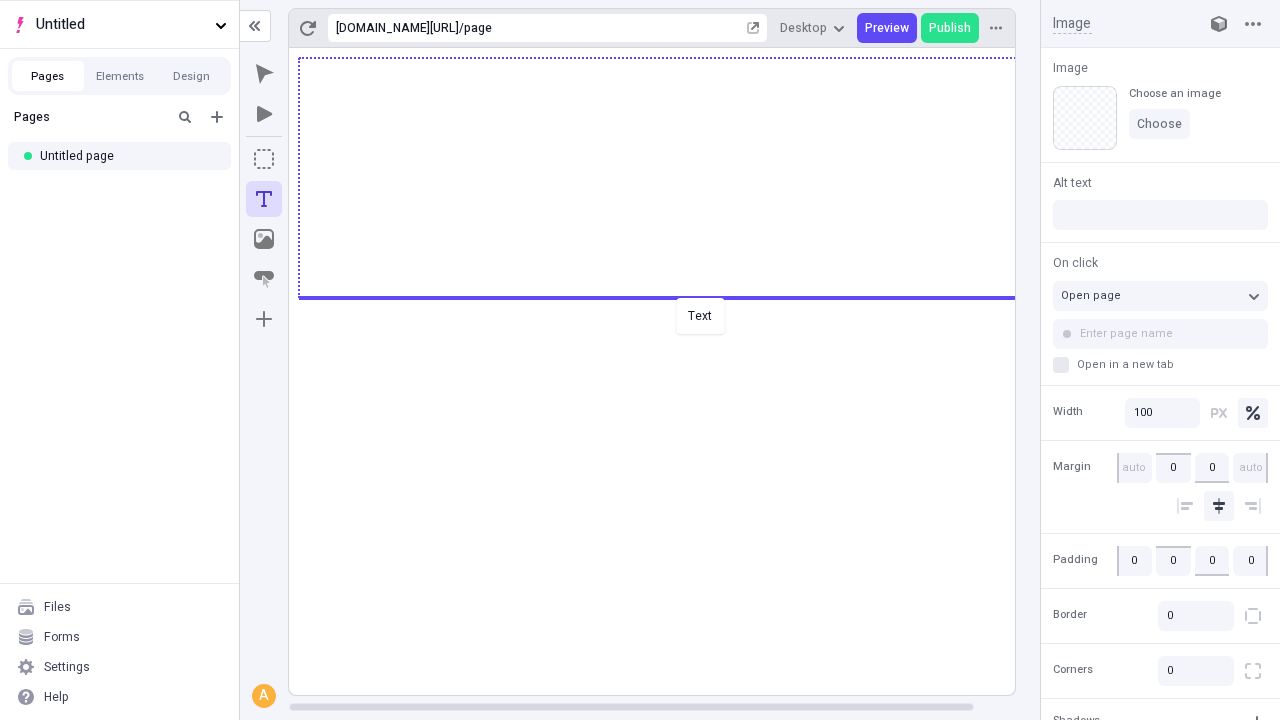 click on "Text" at bounding box center [640, 360] 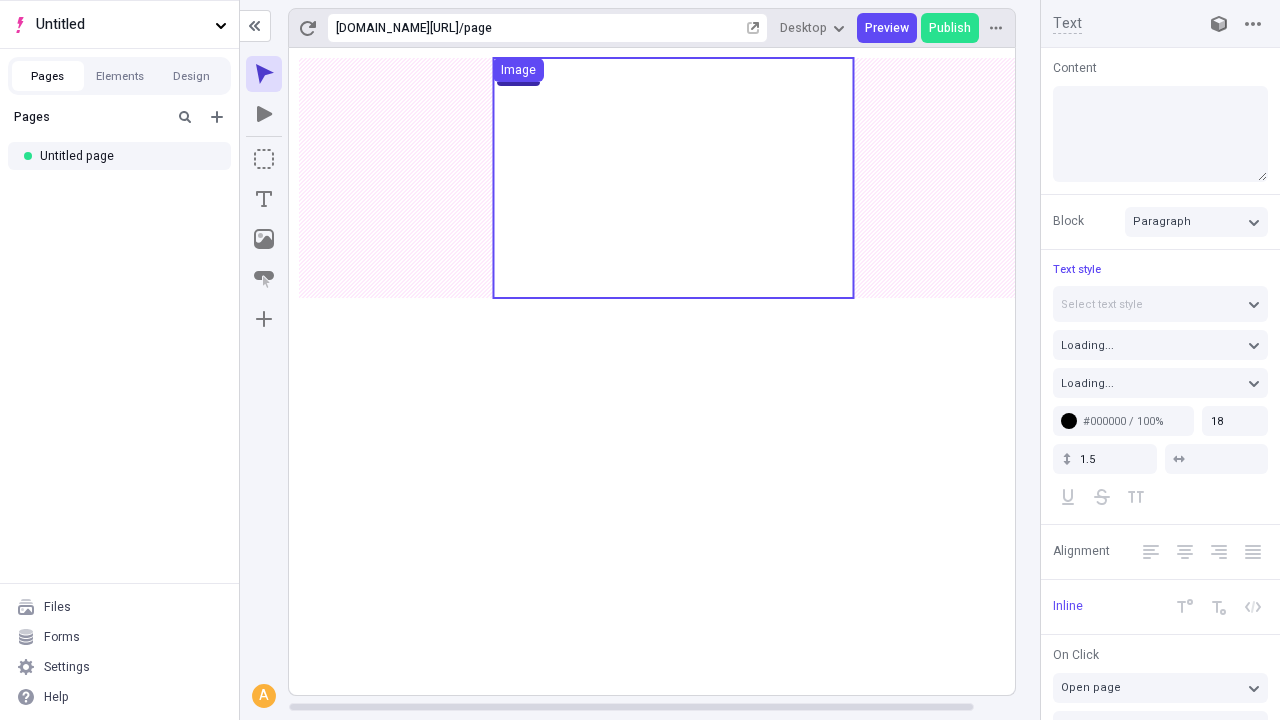 type on "18" 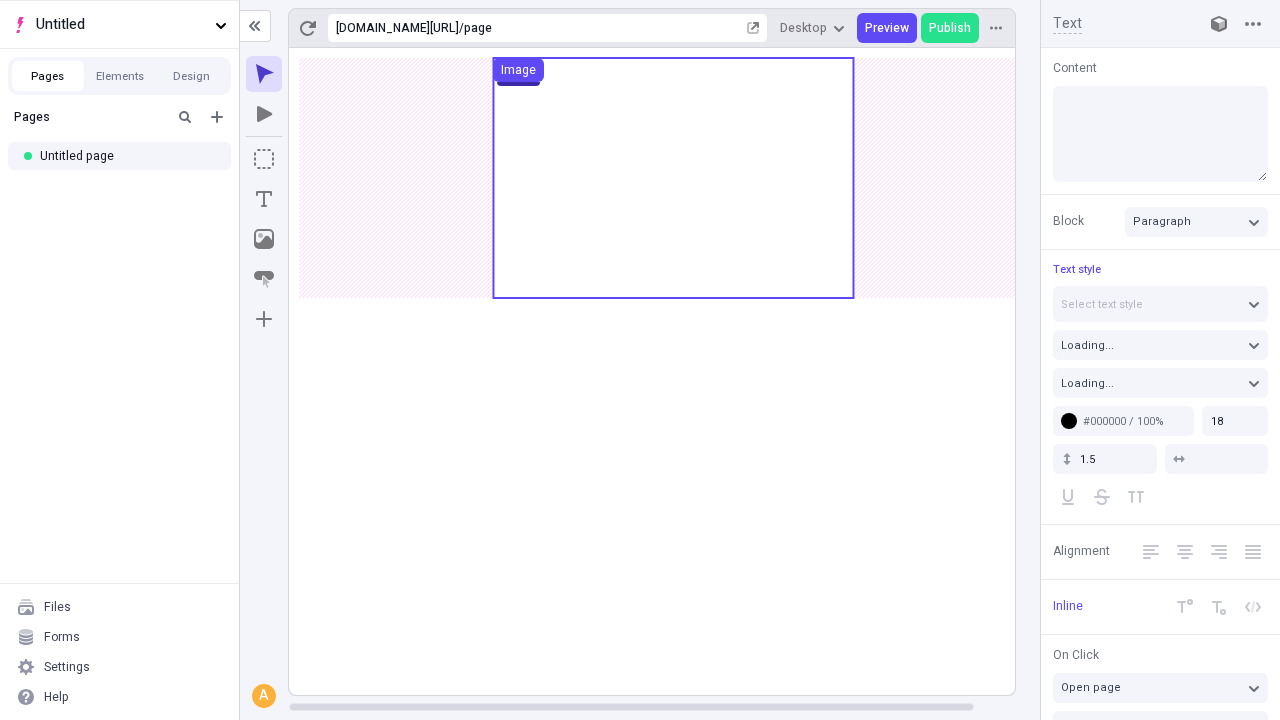 type on "1.5" 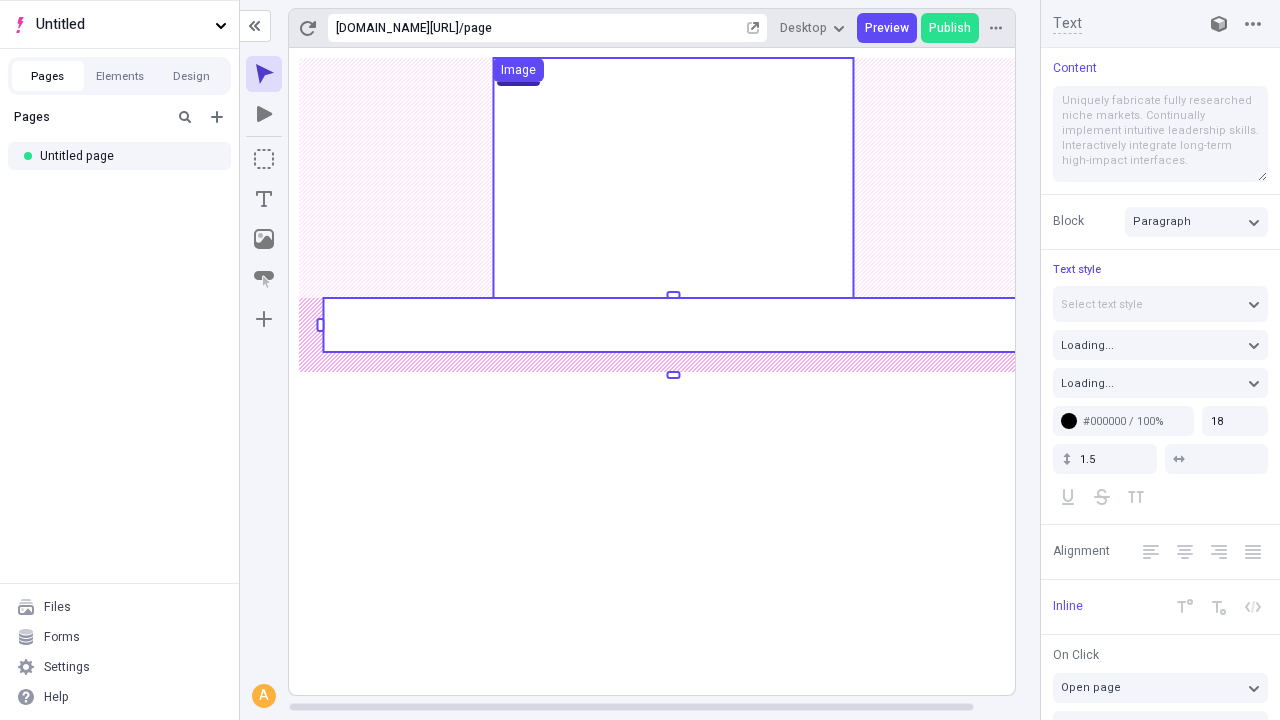 type on "Uniquely fabricate fully researched niche markets. Continually implement intuitive leadership skills. Interactively integrate long-term high-impact interfaces." 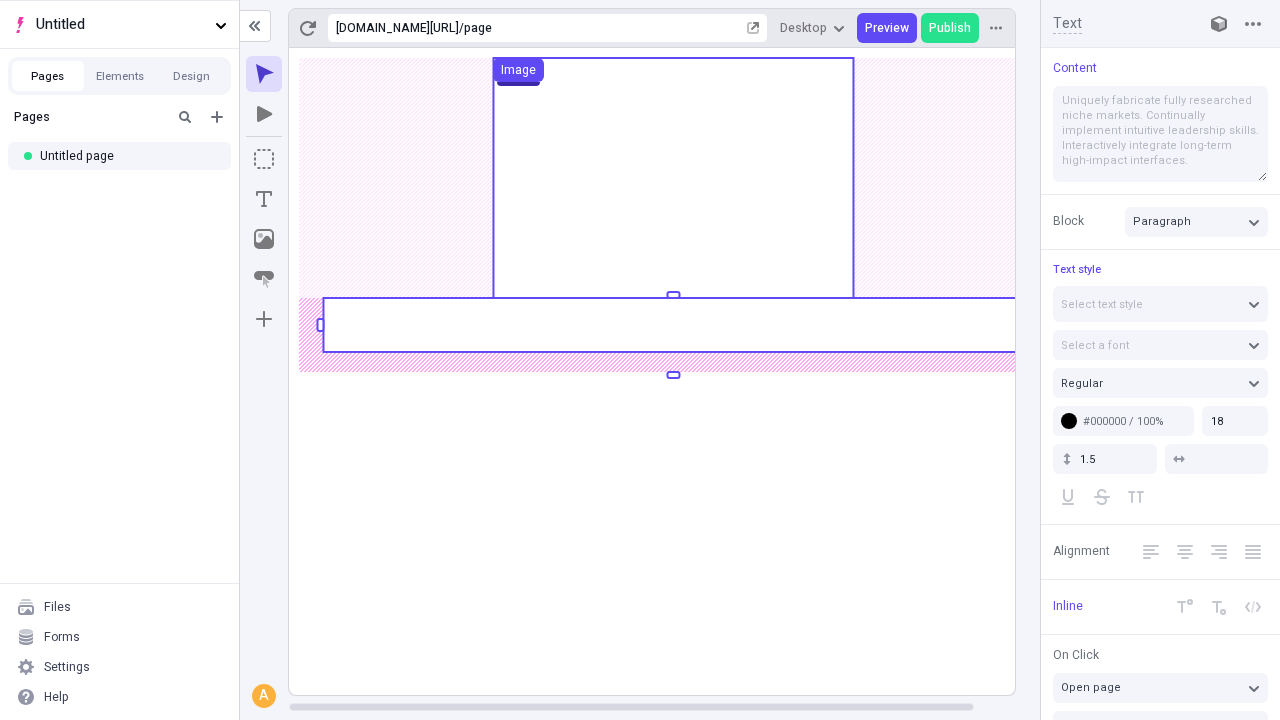 click 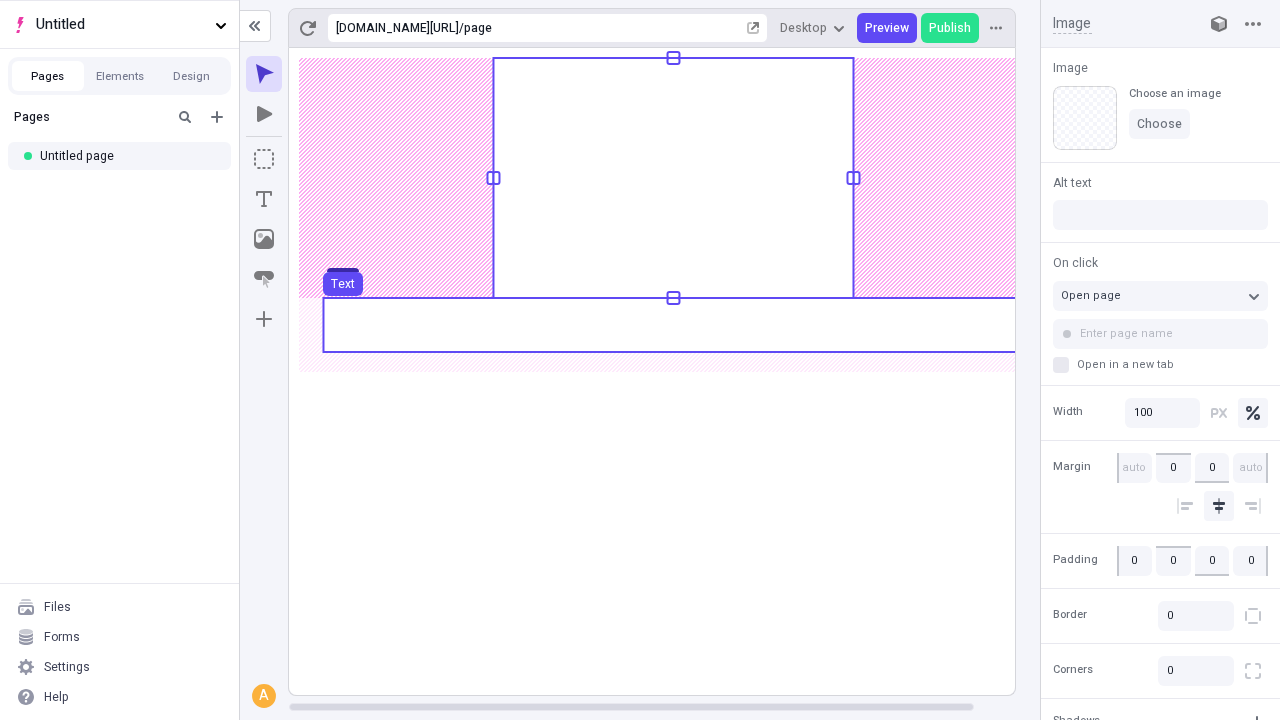 click 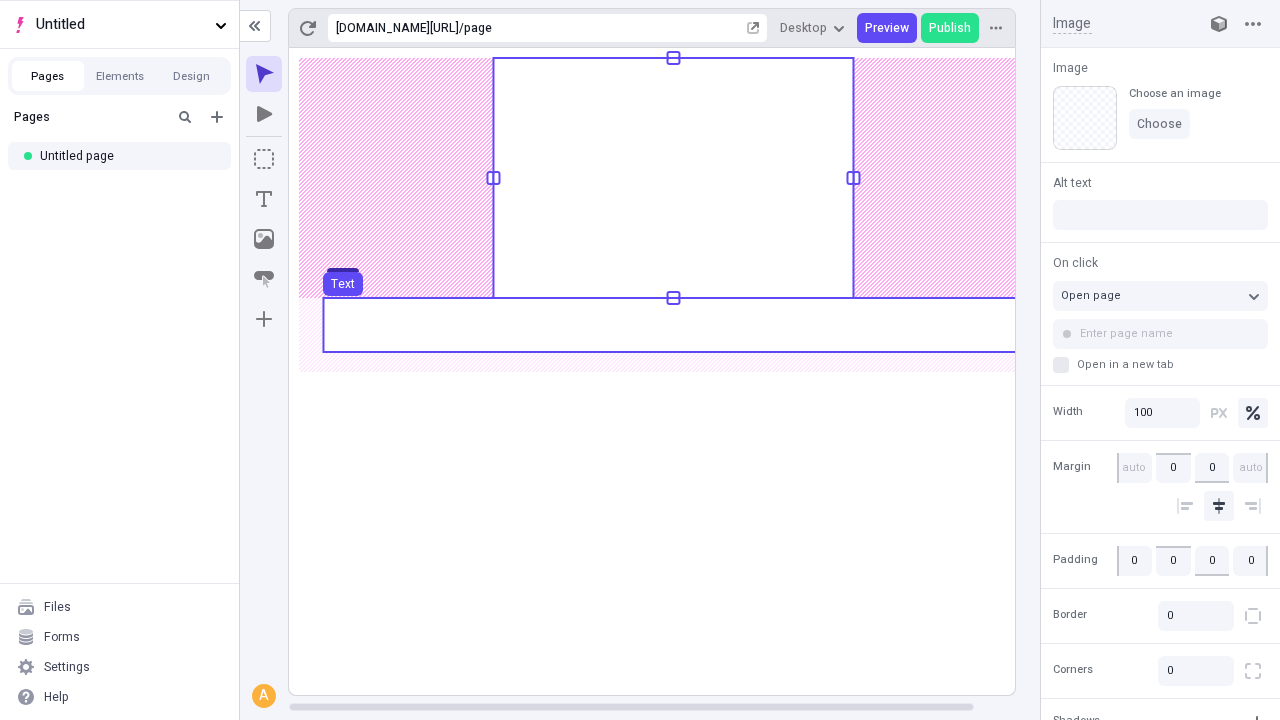 click 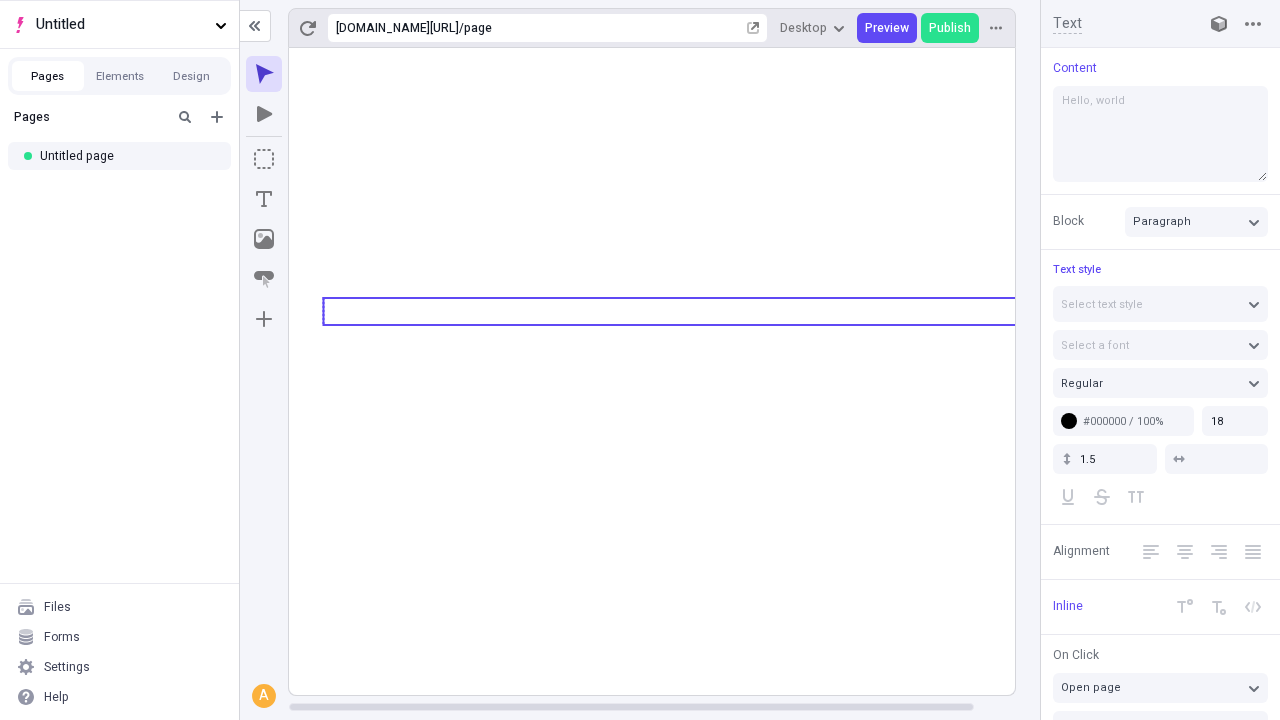 type on "Hello, world!" 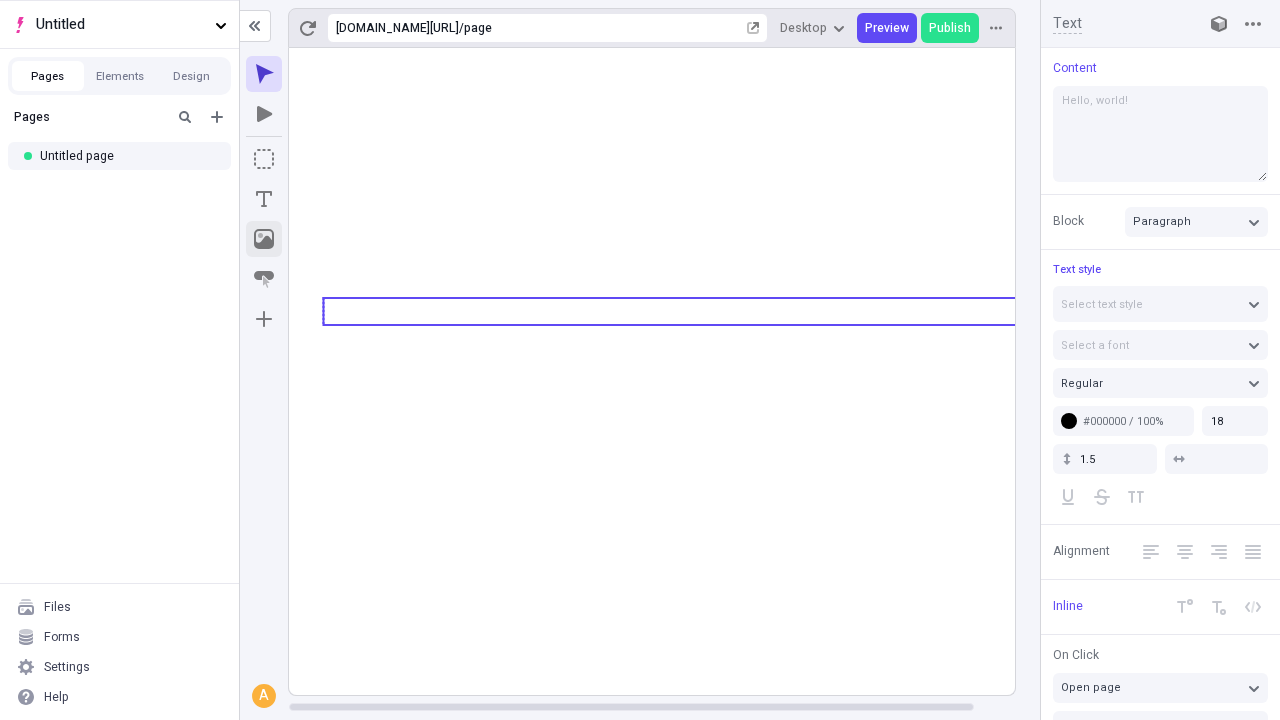 click 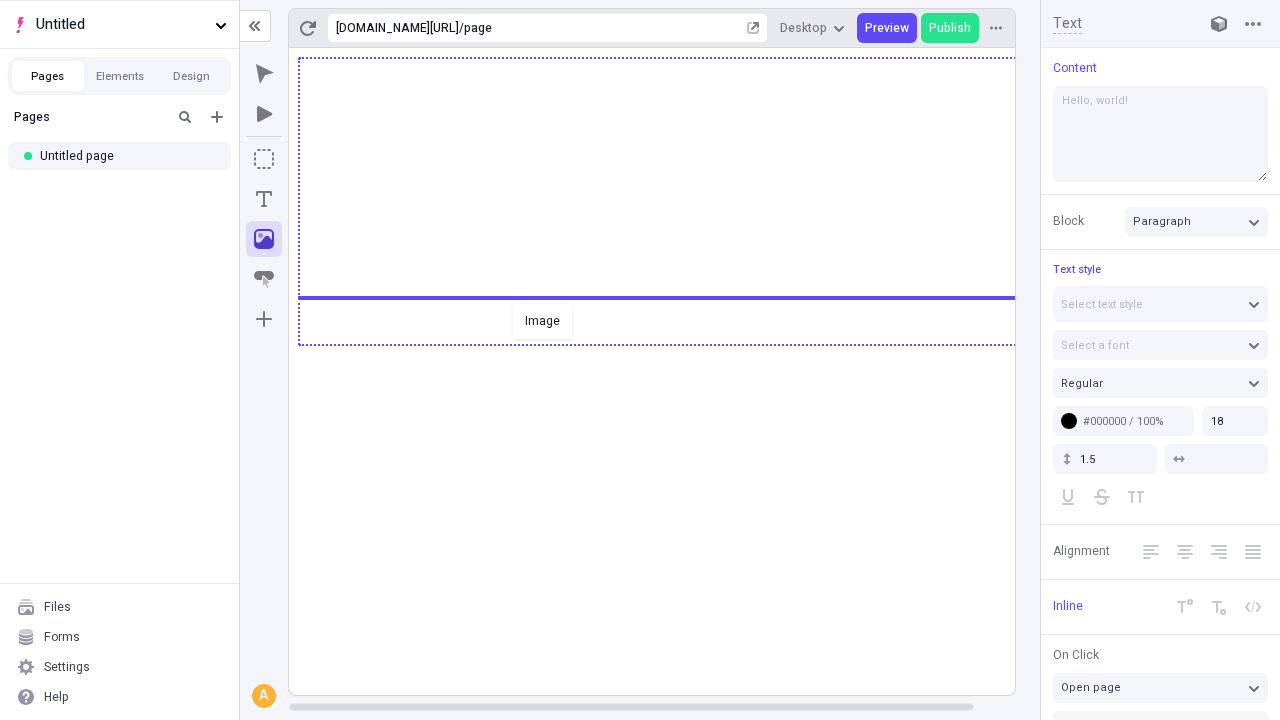 click on "Image" at bounding box center (640, 360) 